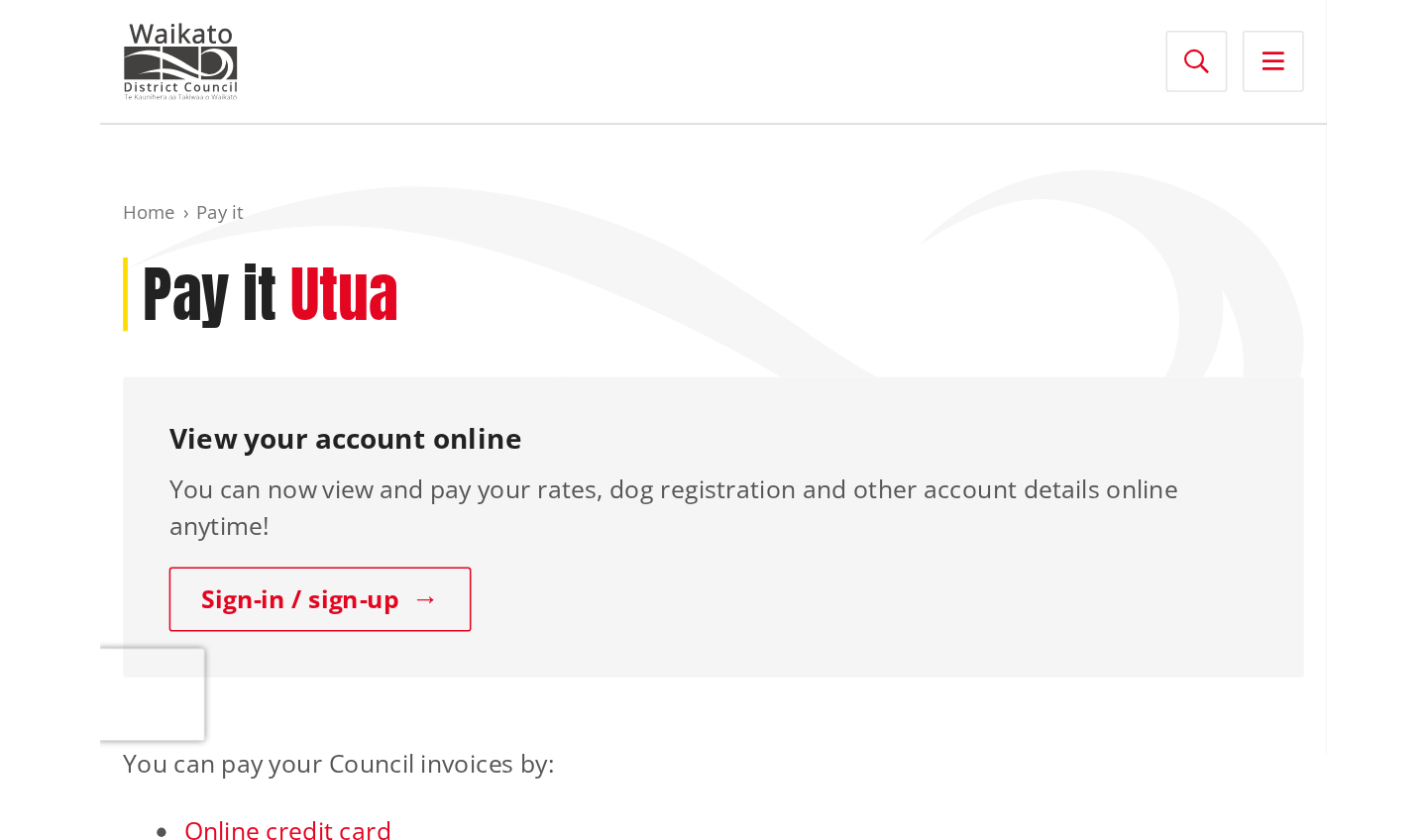 scroll, scrollTop: 0, scrollLeft: 0, axis: both 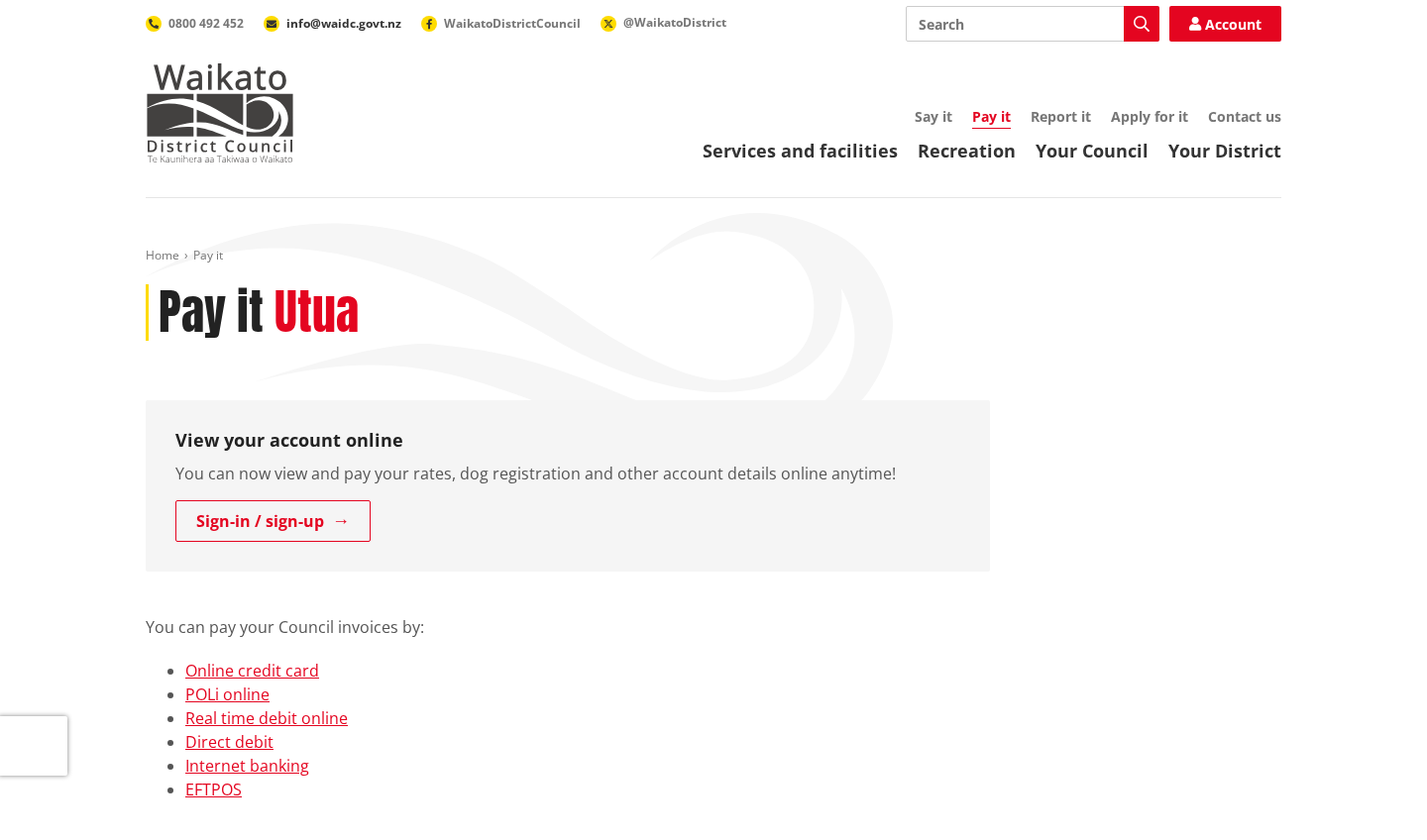 click on "info@waidc.govt.nz" at bounding box center [344, 23] 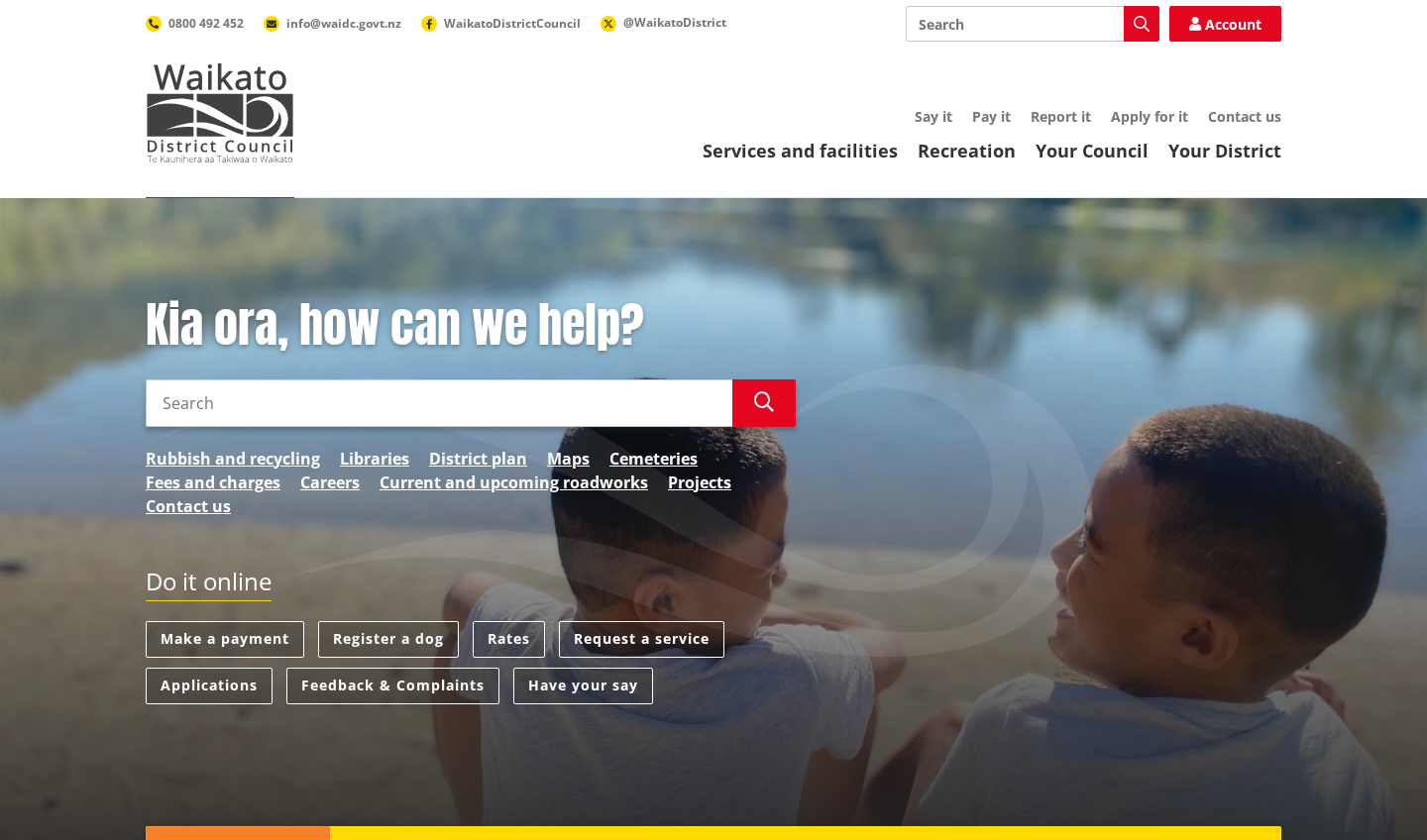 scroll, scrollTop: 0, scrollLeft: 0, axis: both 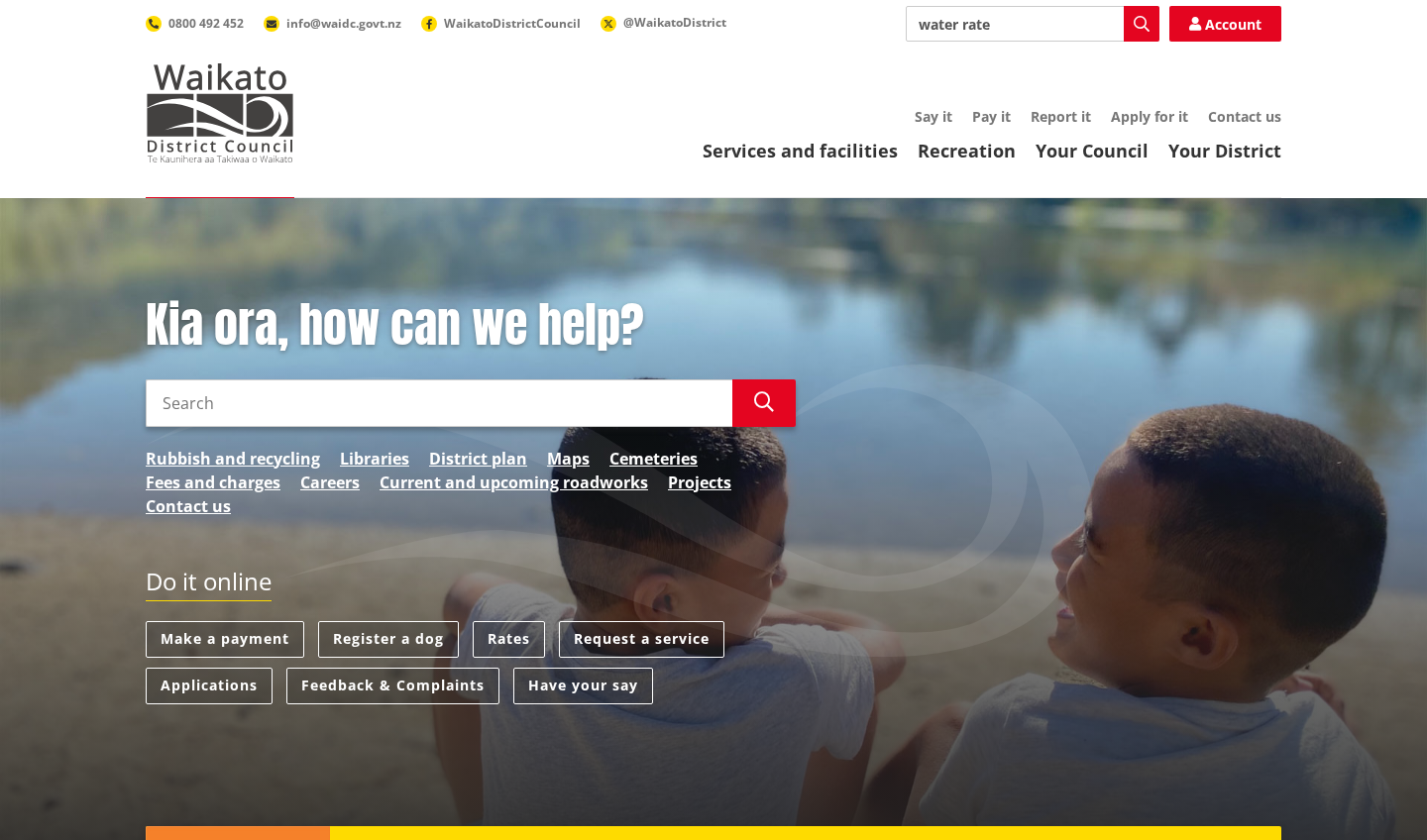 type on "water rates" 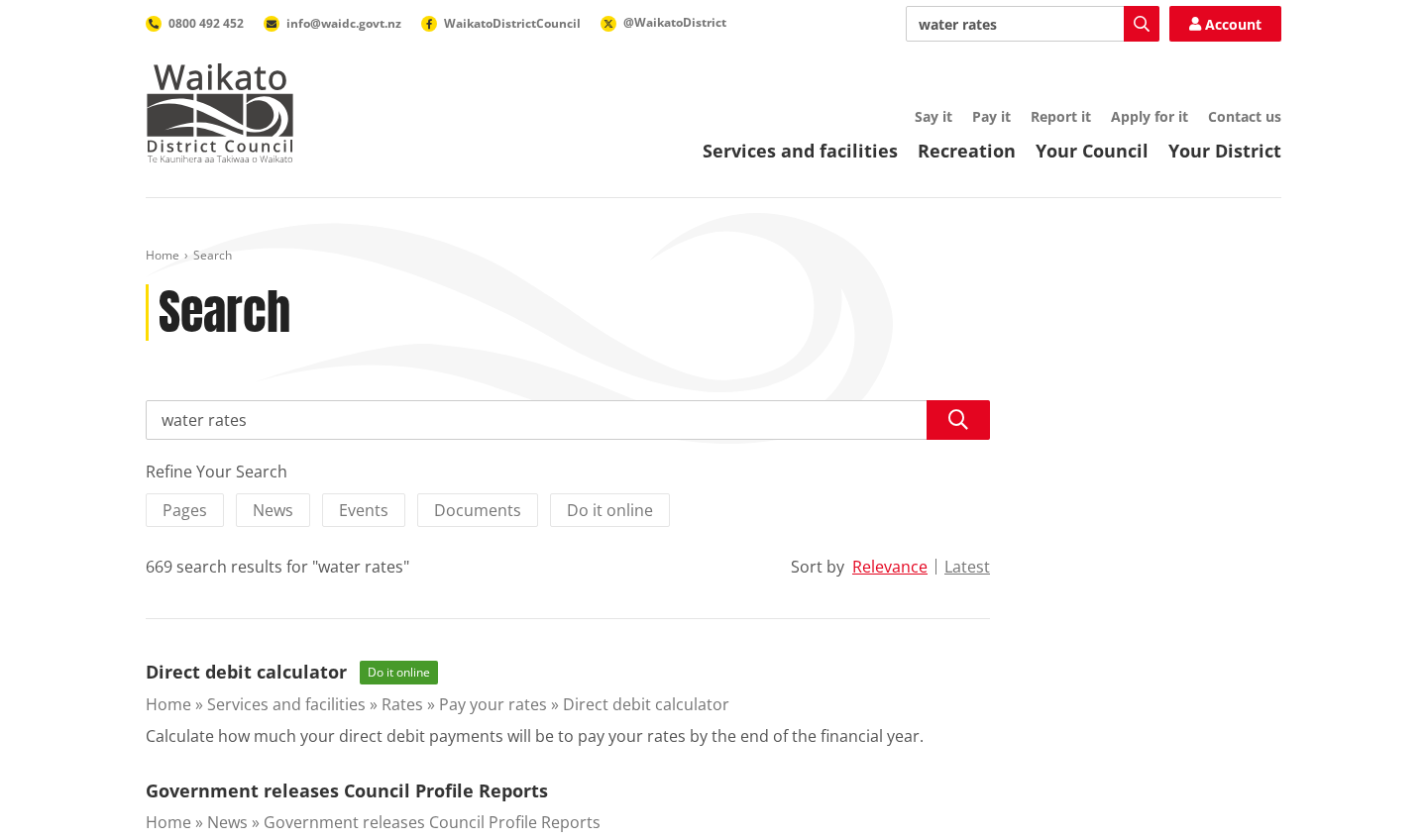 scroll, scrollTop: 0, scrollLeft: 0, axis: both 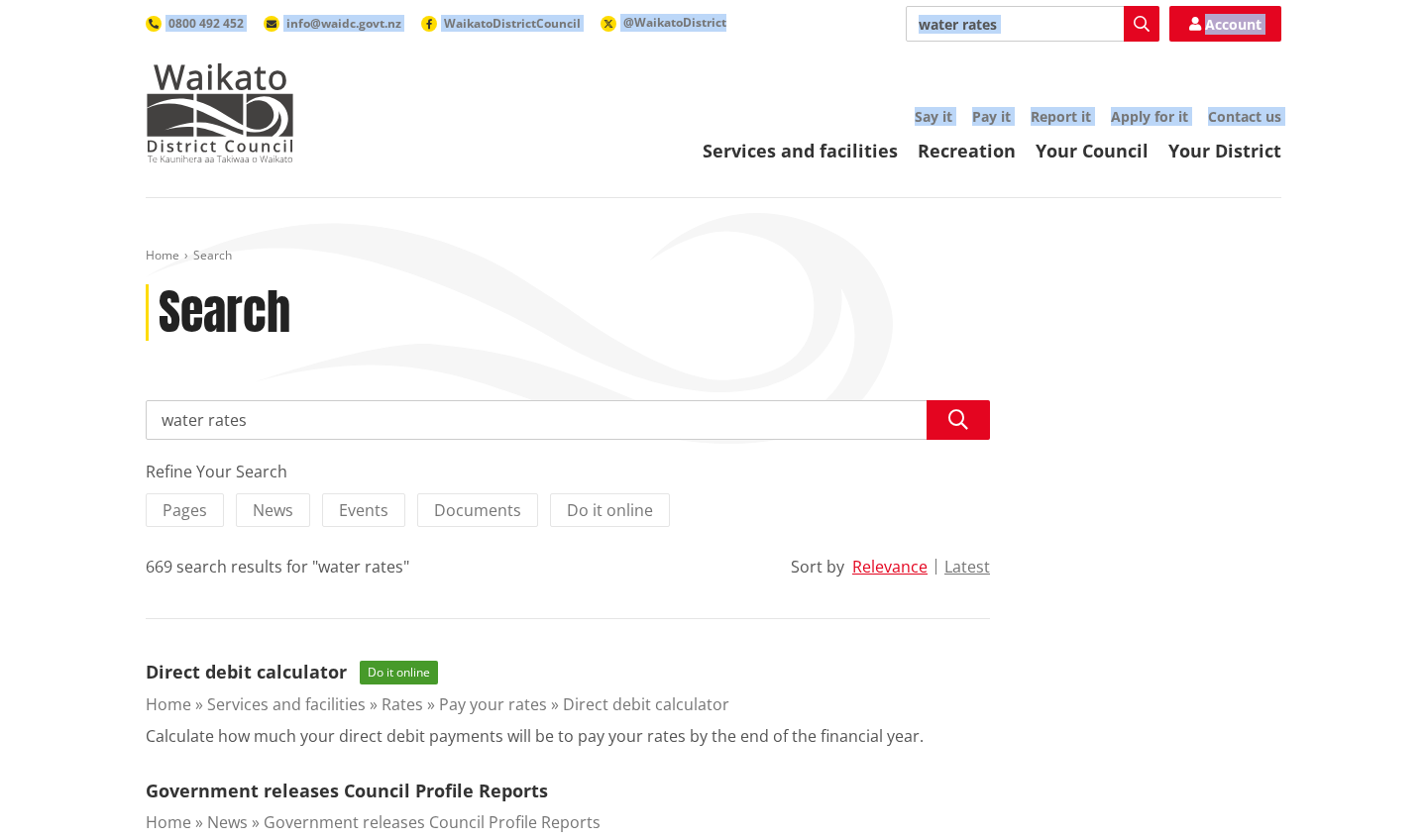 drag, startPoint x: 696, startPoint y: 102, endPoint x: 635, endPoint y: 69, distance: 69.354164 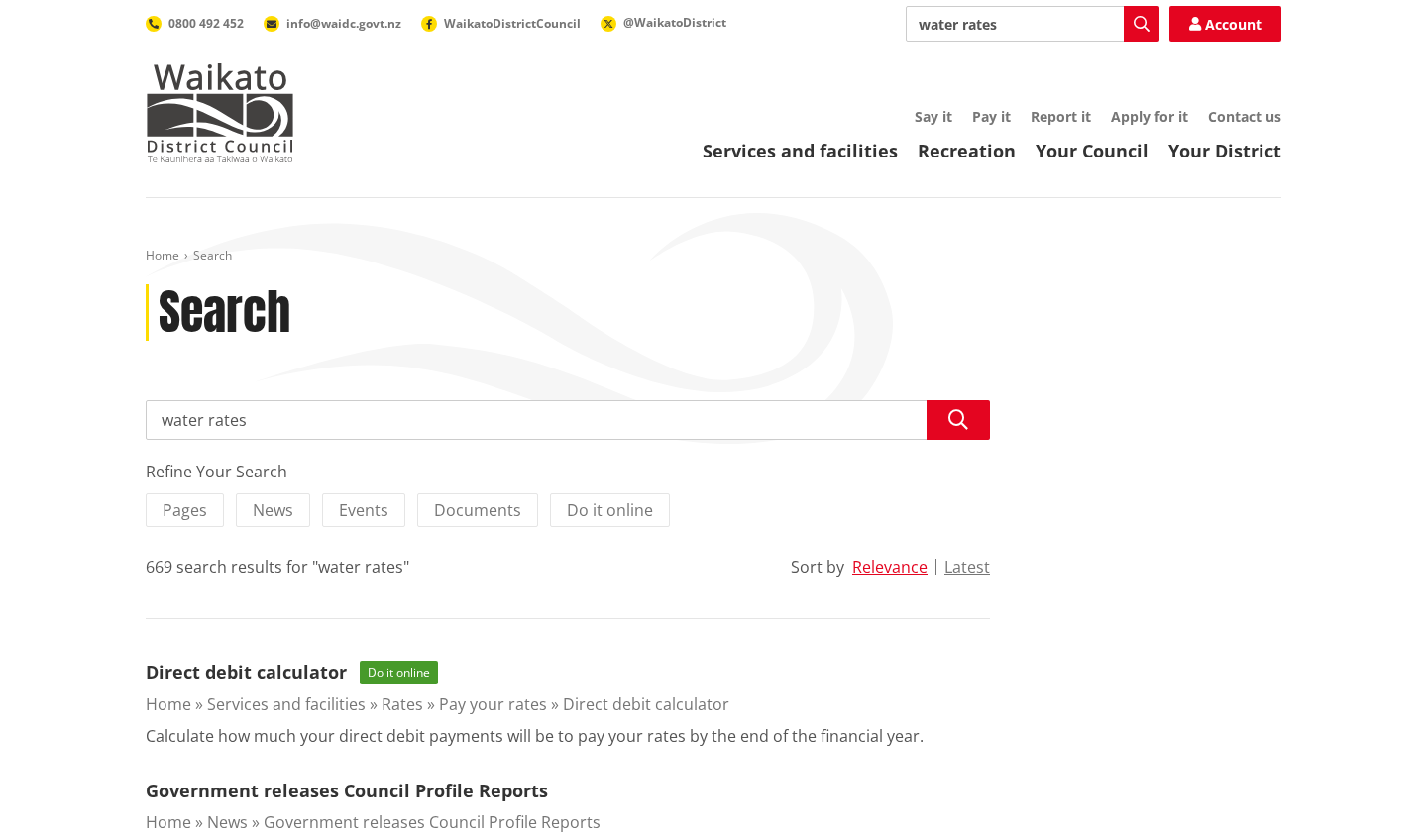 click on "Toggle search Toggle navigation Services and facilities Recreation Your Council Your District Say it Pay it Report it Apply for it Contact us Search water rates Search Account [PHONE] [EMAIL] [ORGANIZATION]" at bounding box center [714, 99] 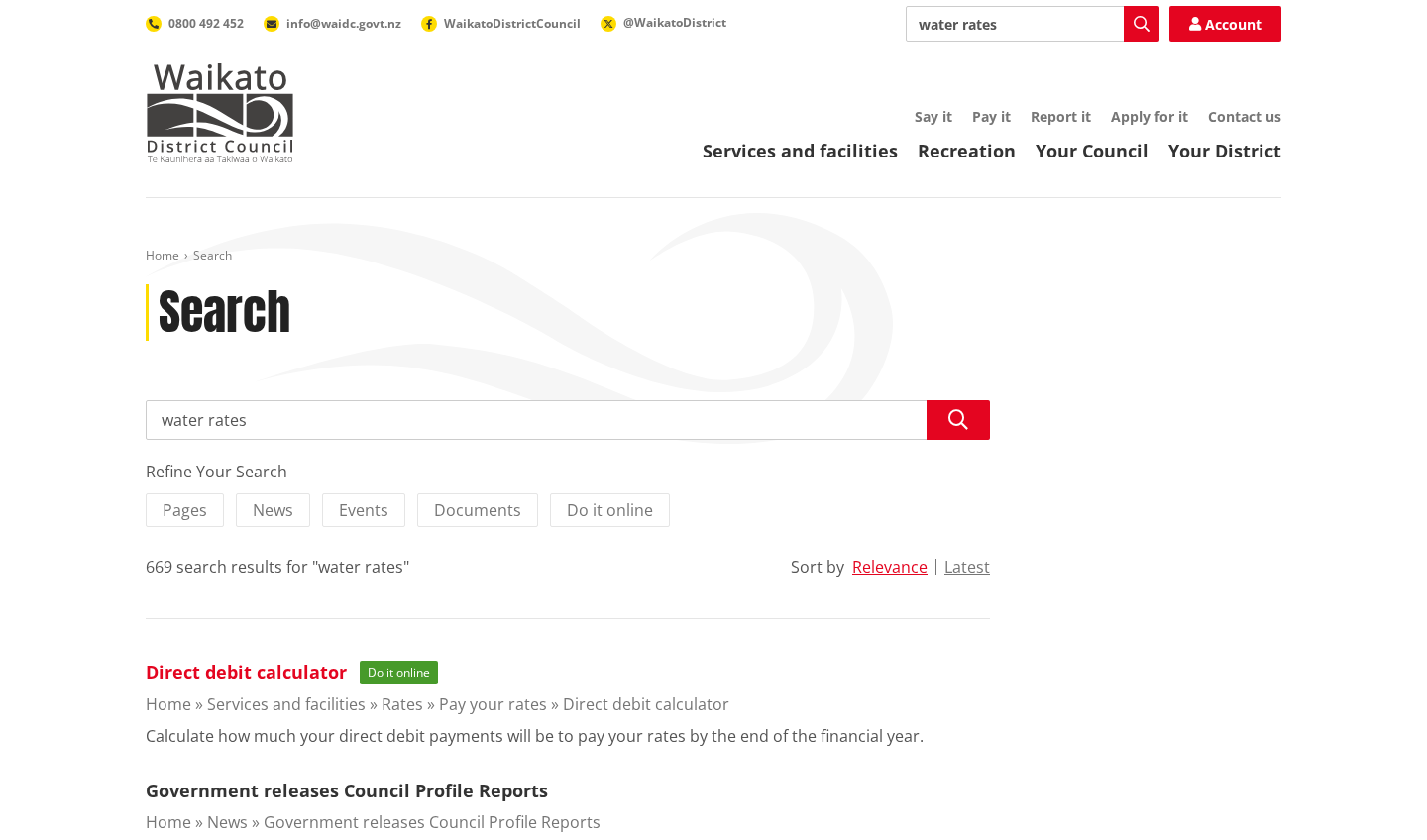 click on "Direct debit calculator" at bounding box center [246, 672] 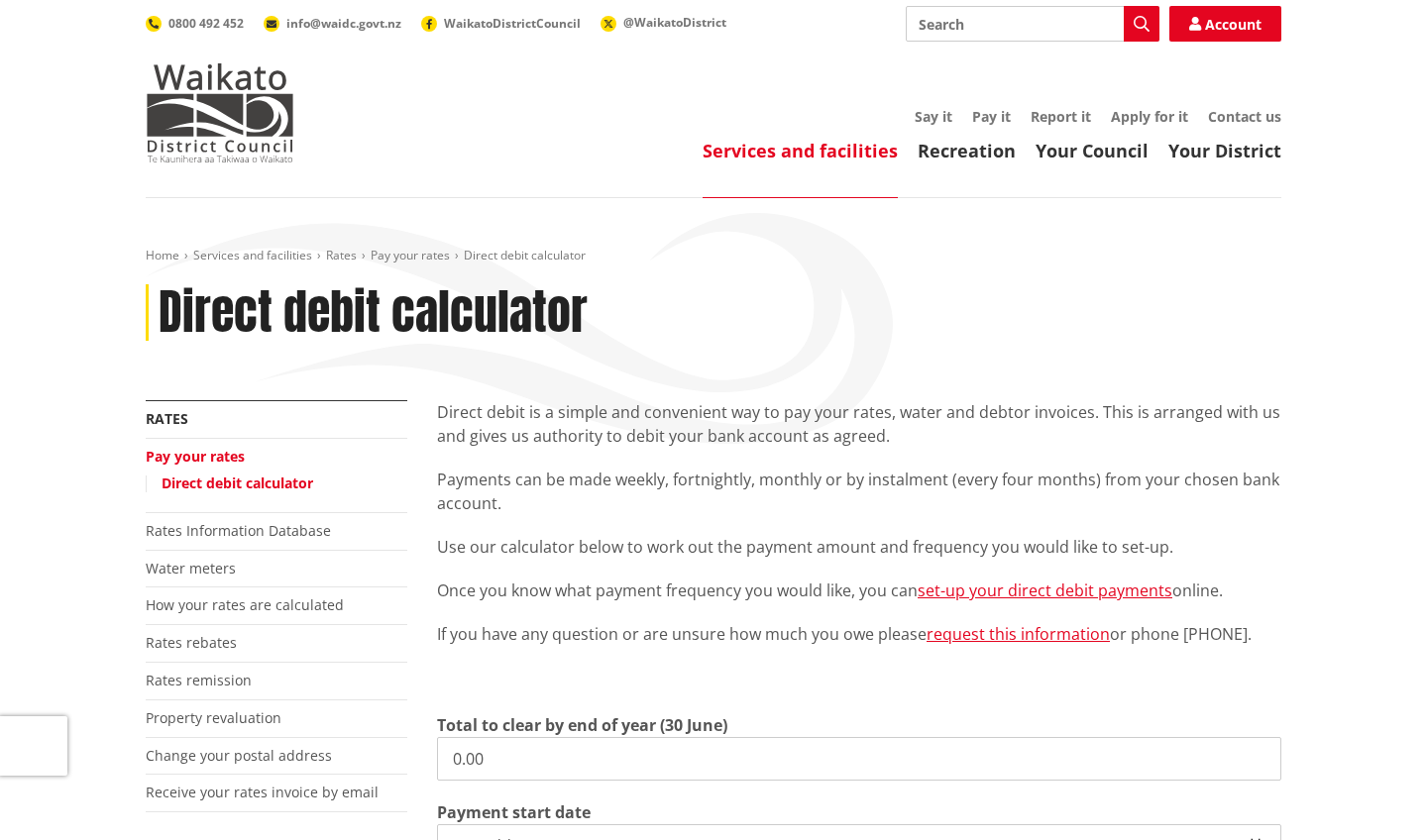scroll, scrollTop: 0, scrollLeft: 0, axis: both 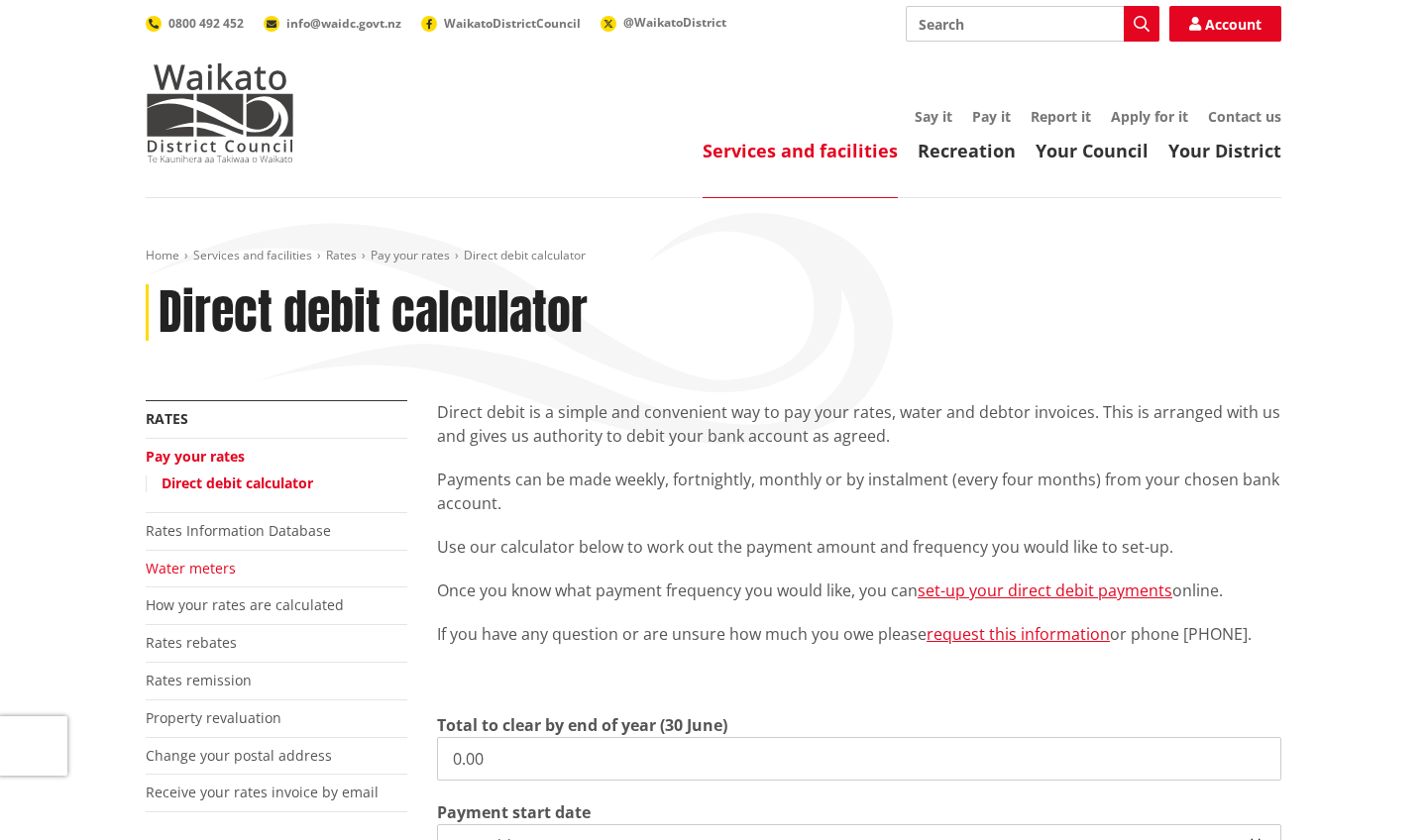 click on "Water meters" at bounding box center (190, 568) 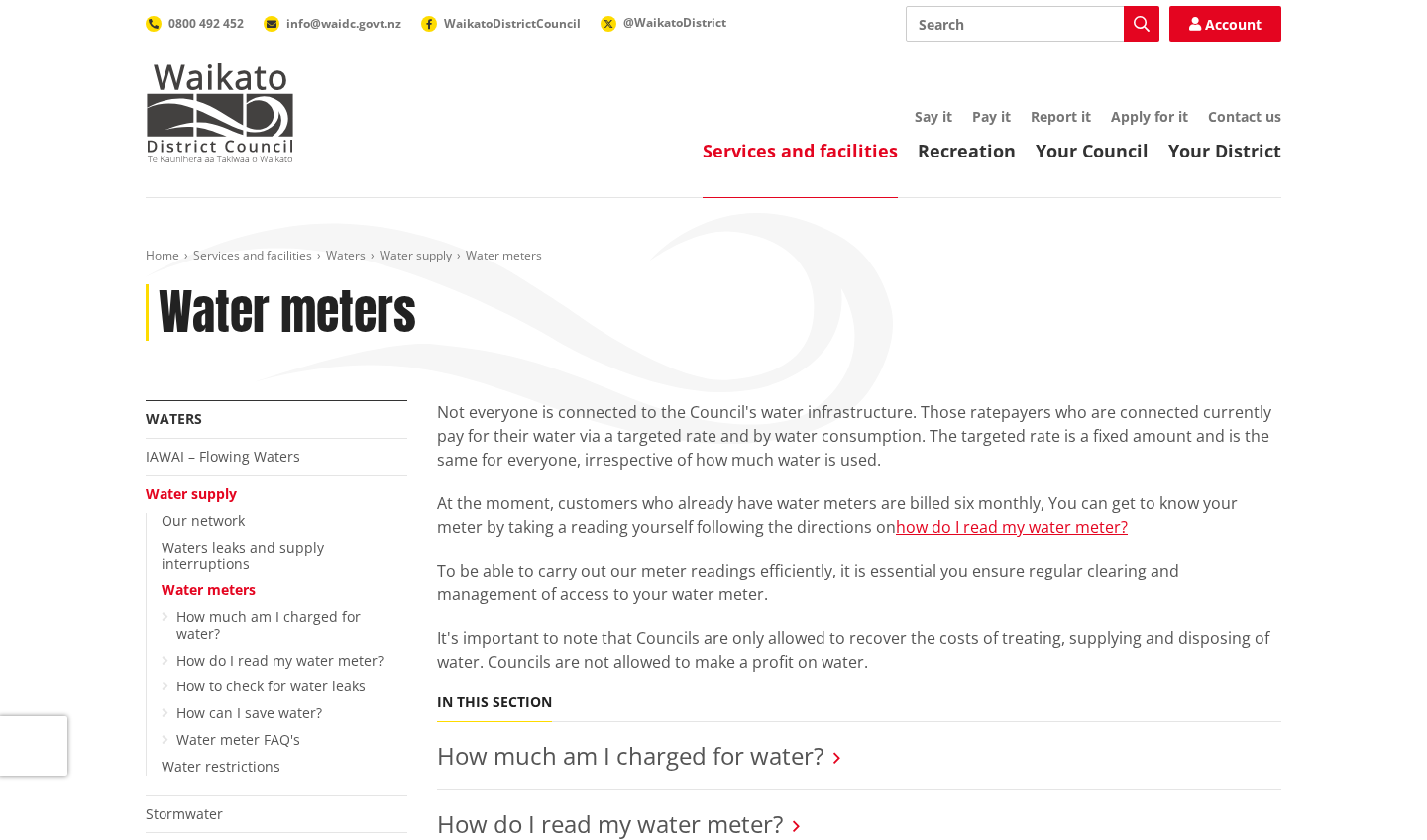 scroll, scrollTop: 0, scrollLeft: 0, axis: both 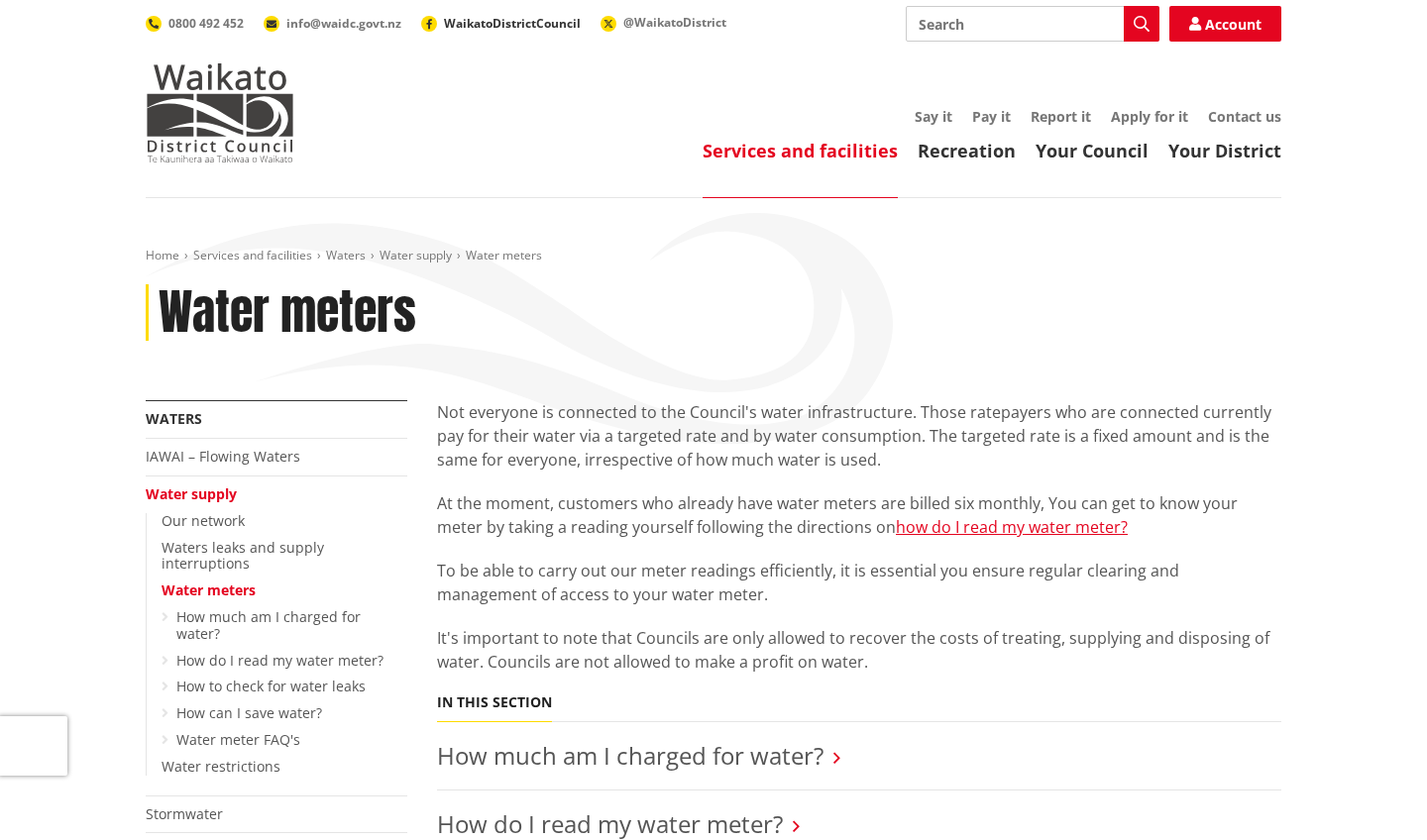 click on "WaikatoDistrictCouncil" at bounding box center (512, 23) 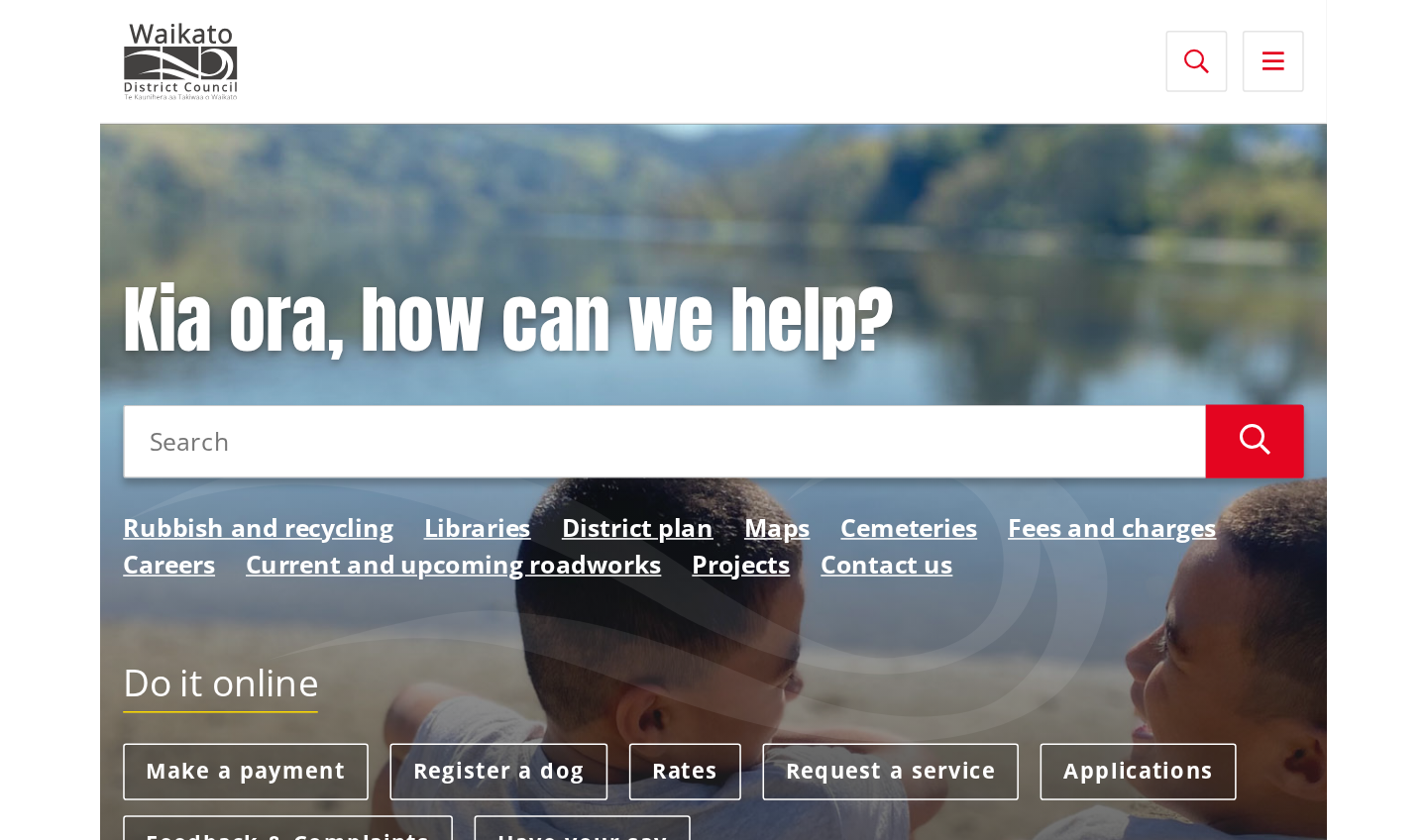 scroll, scrollTop: 0, scrollLeft: 0, axis: both 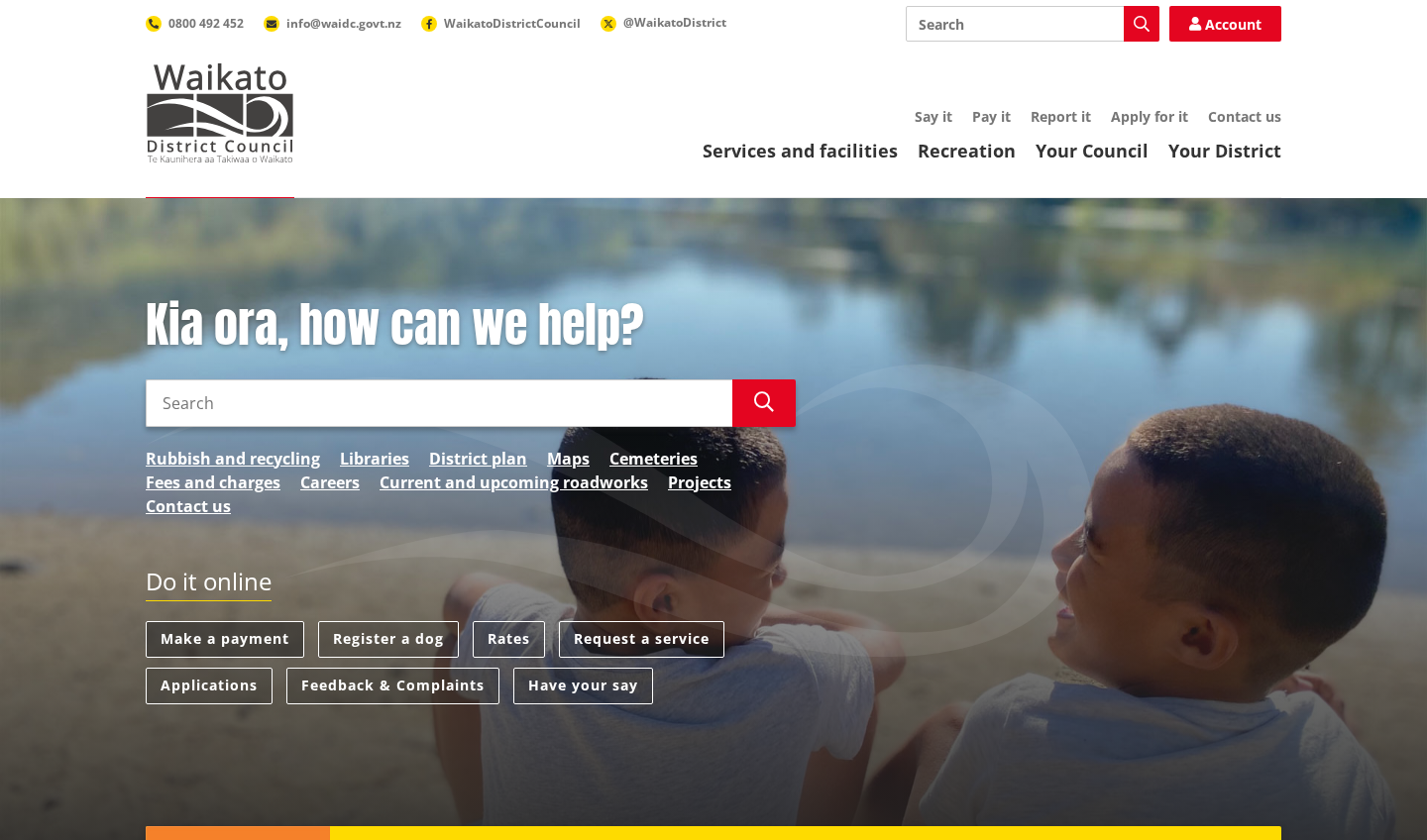click on "Make a payment" at bounding box center [225, 639] 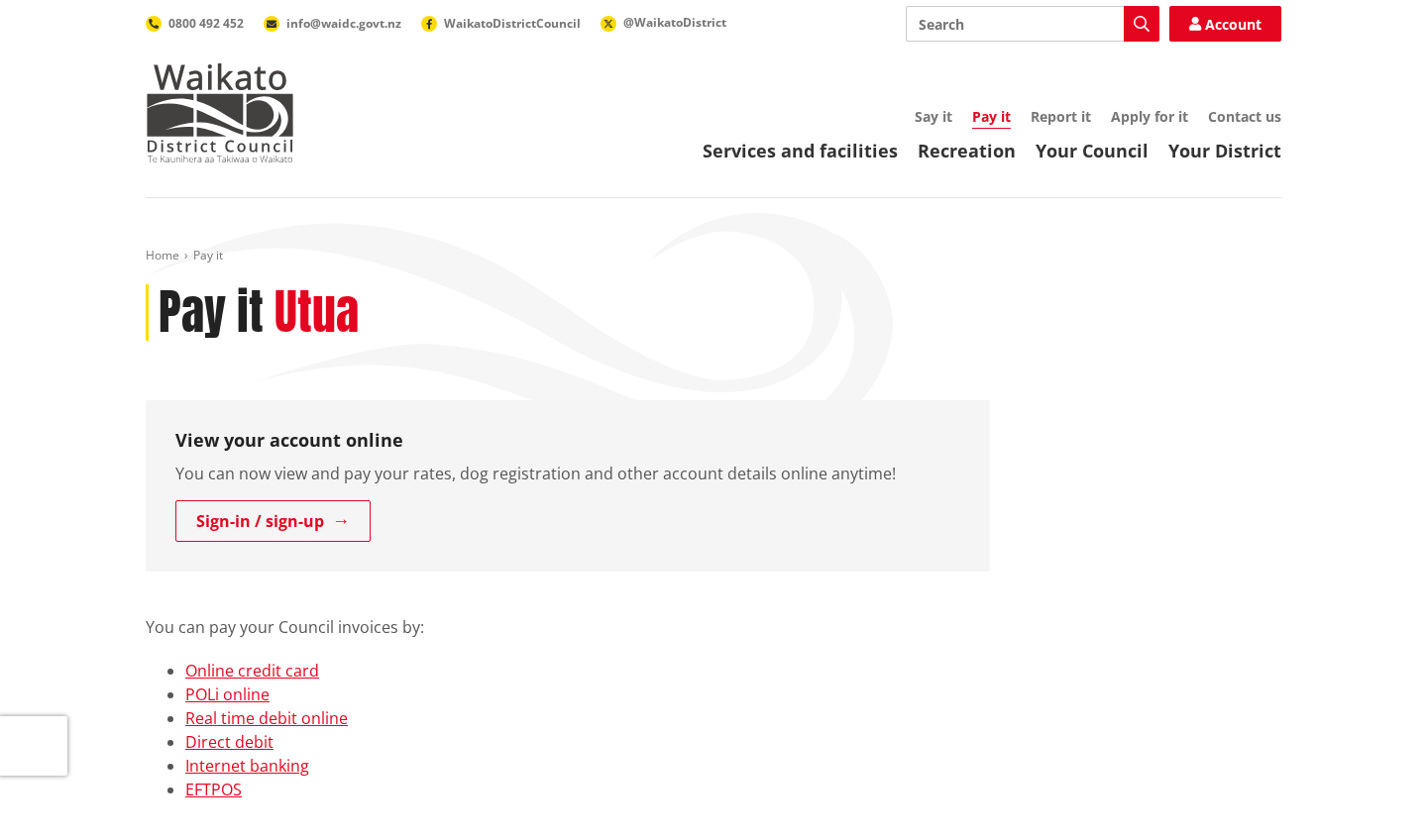scroll, scrollTop: 0, scrollLeft: 0, axis: both 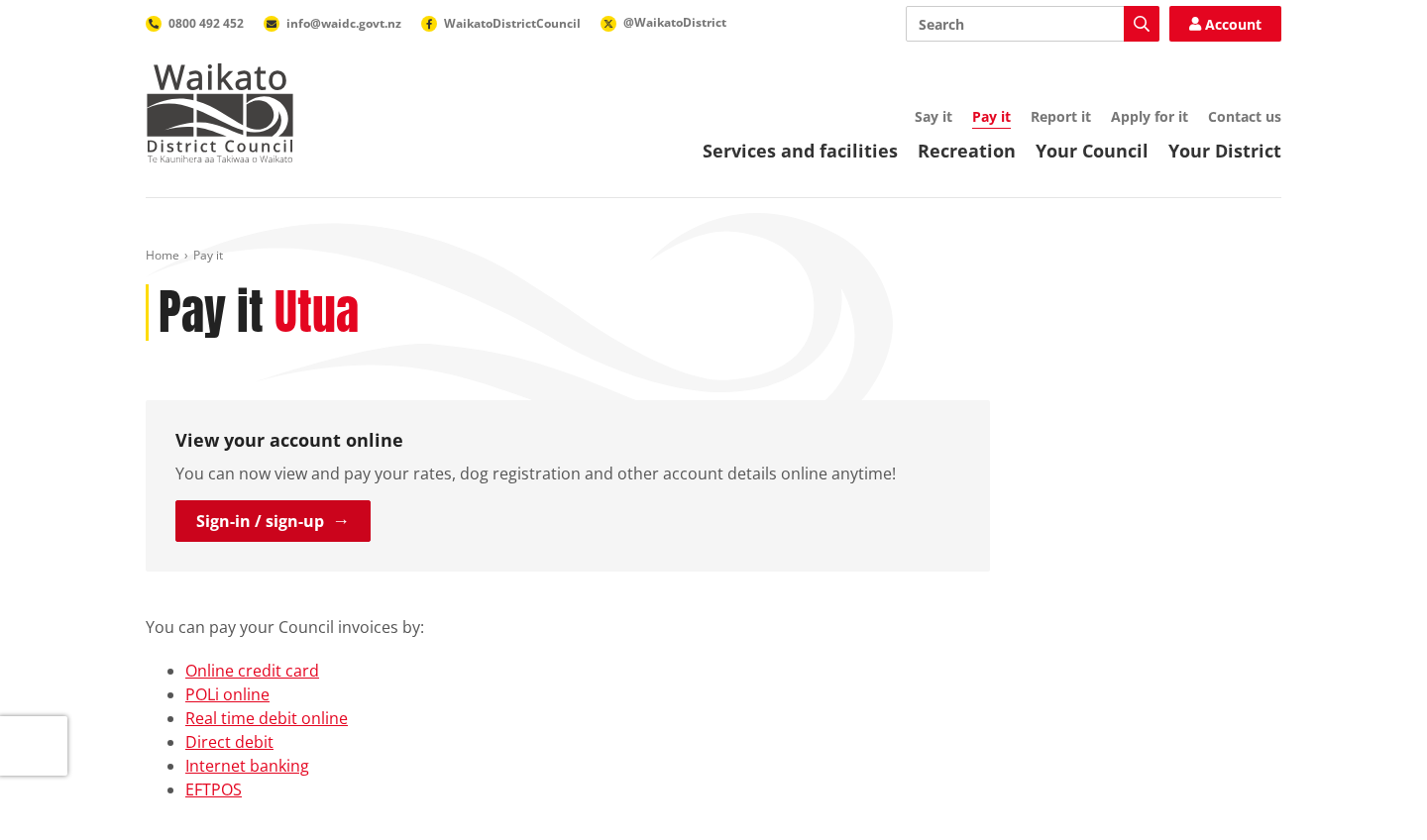 click on "Sign-in / sign-up" at bounding box center (273, 521) 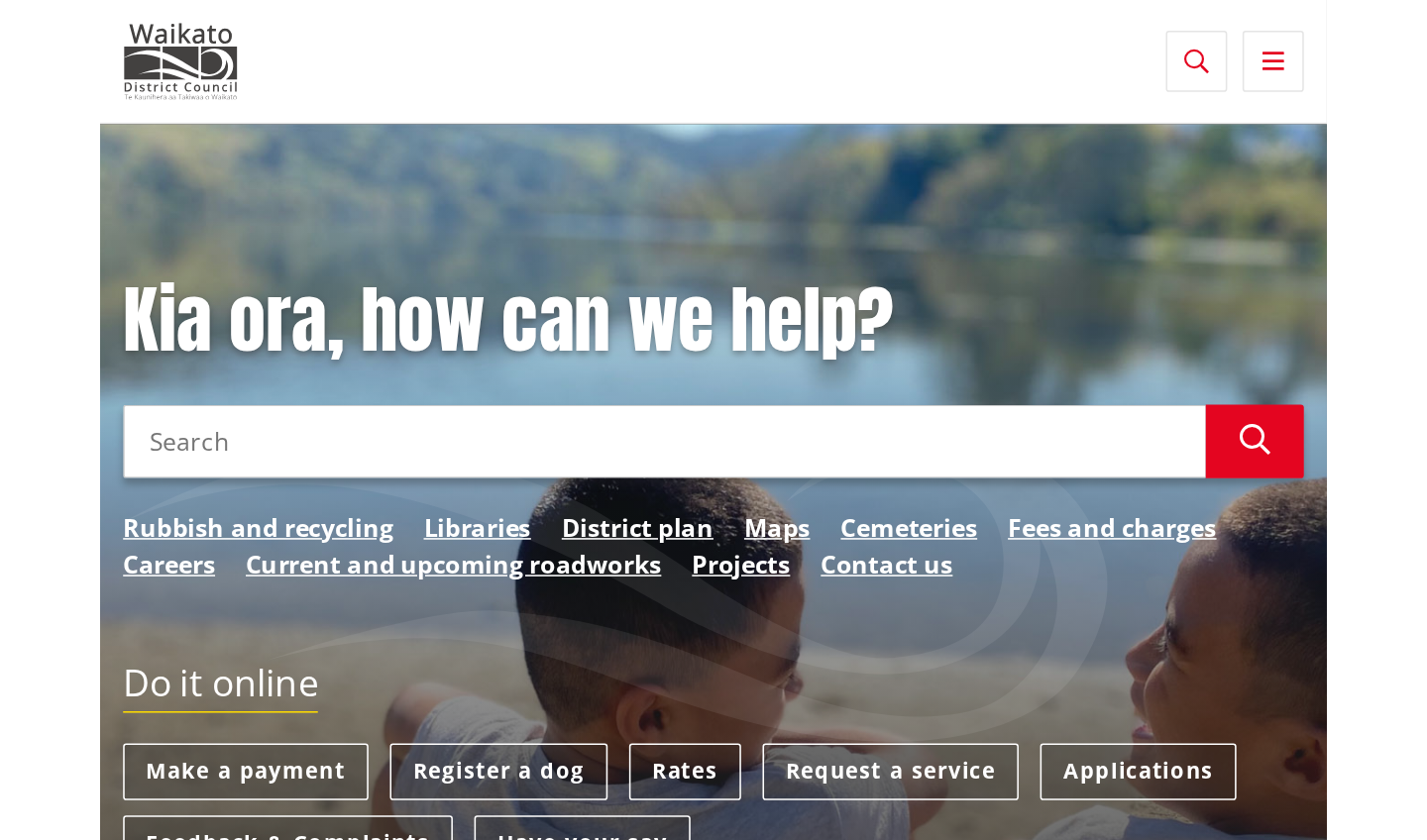 scroll, scrollTop: 0, scrollLeft: 0, axis: both 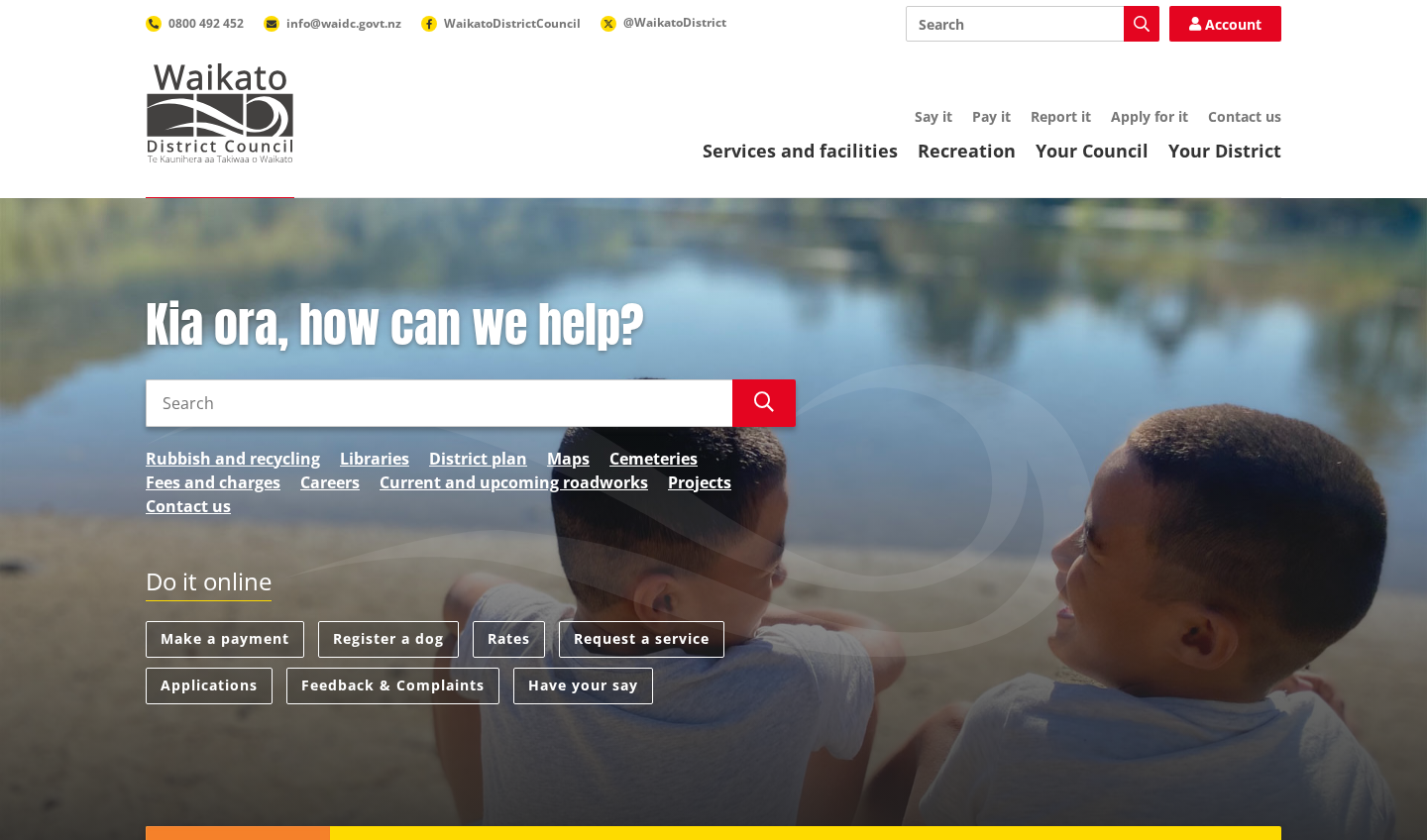 click on "Search" at bounding box center (1033, 24) 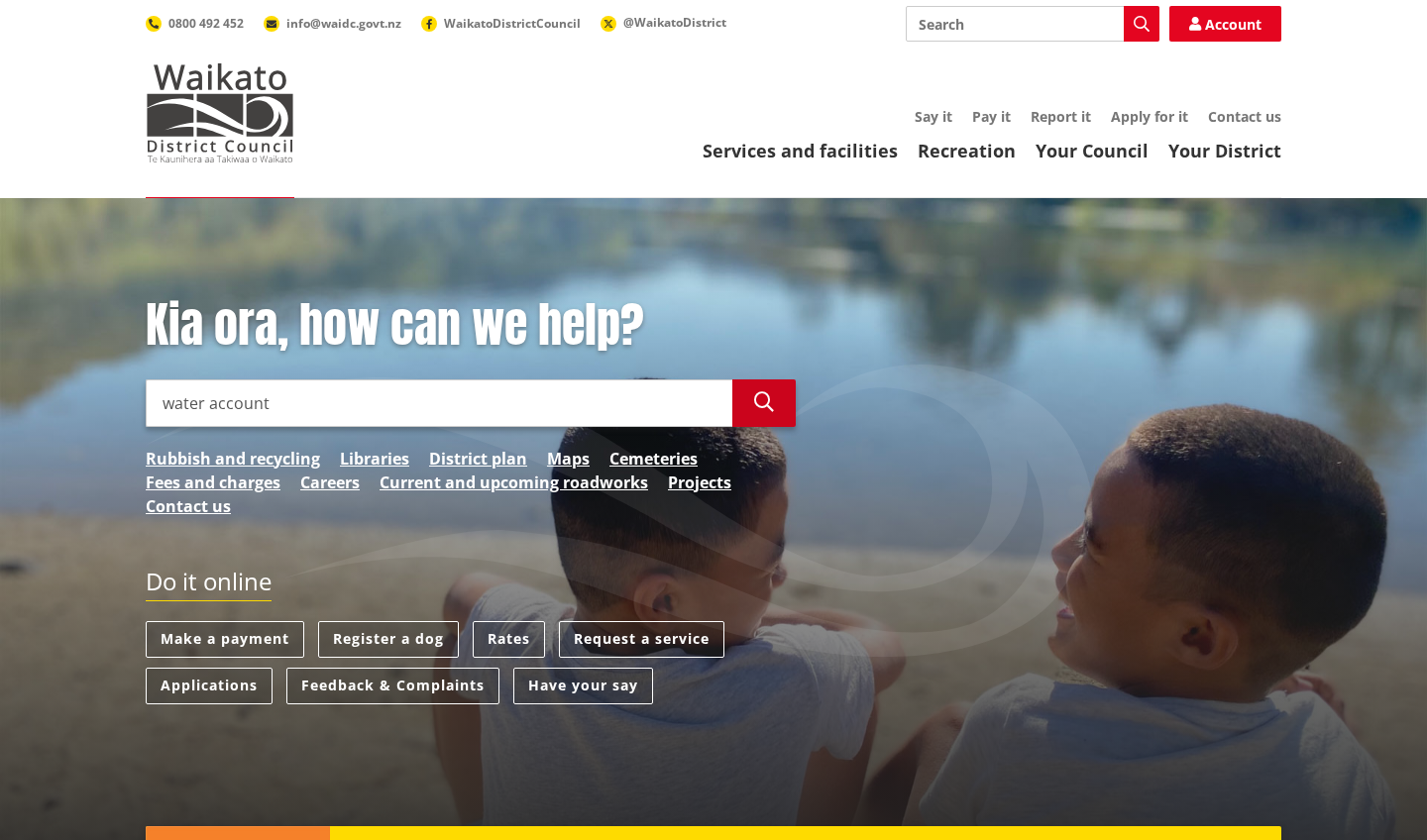type on "water account" 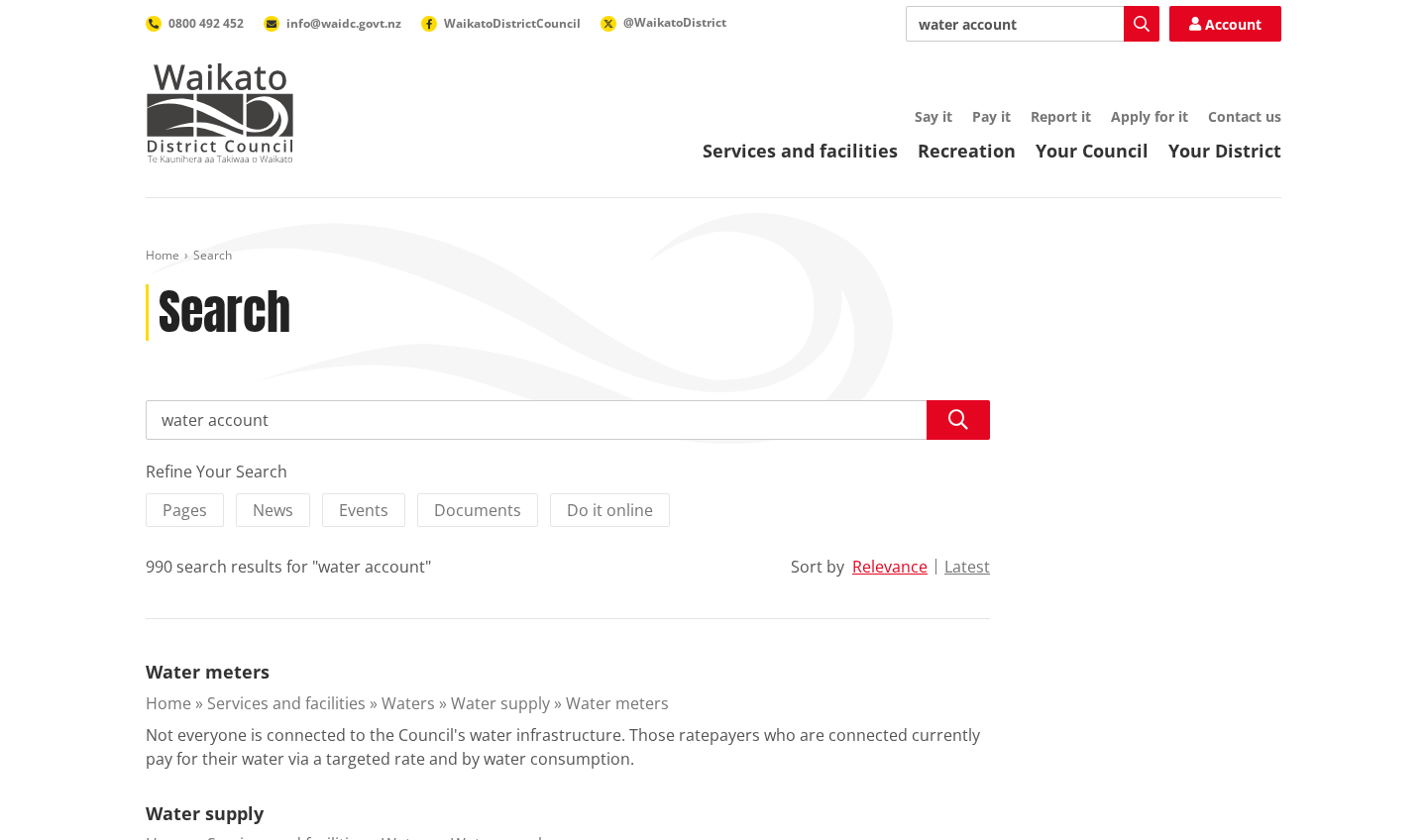 scroll, scrollTop: 0, scrollLeft: 0, axis: both 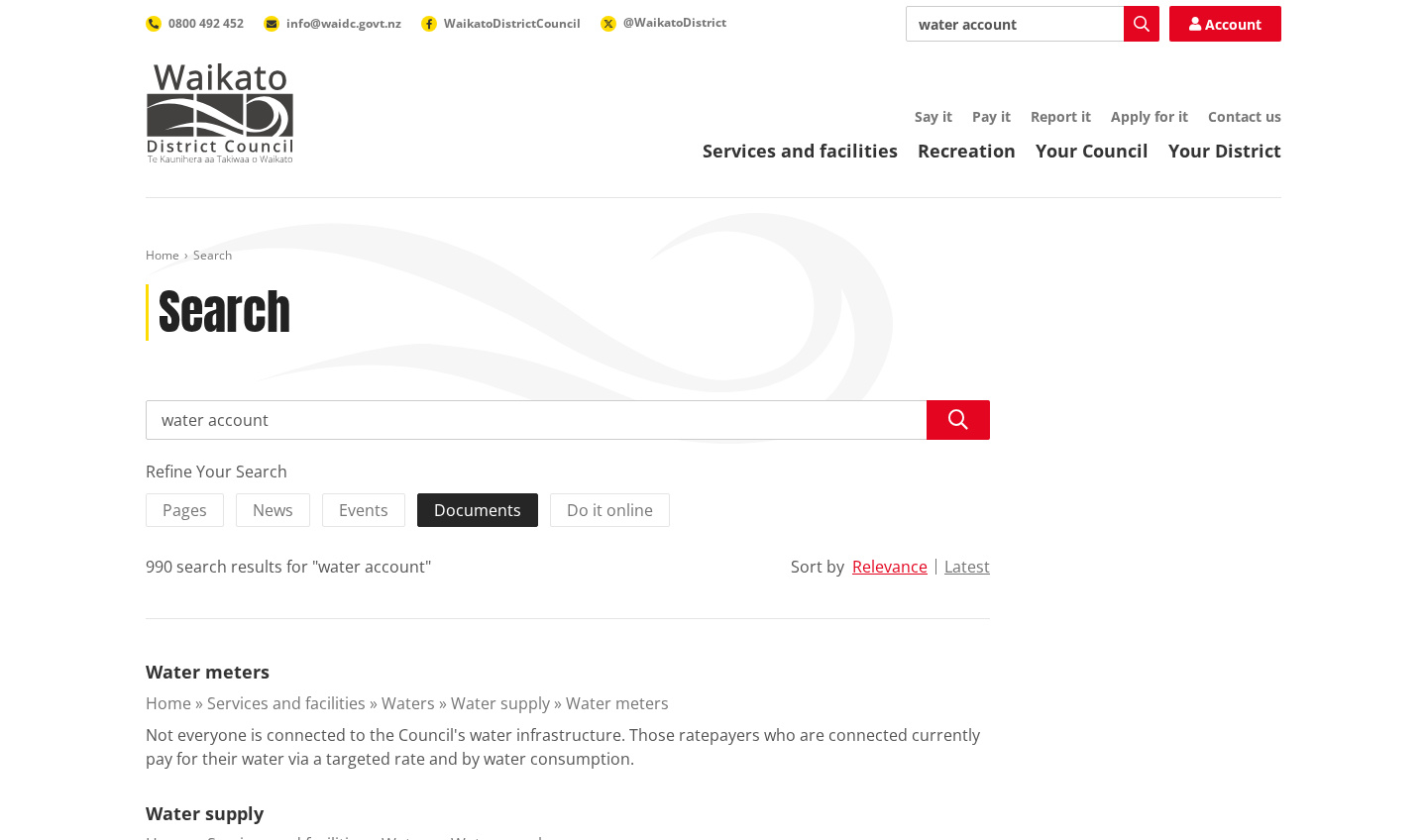 click on "Documents" at bounding box center [478, 510] 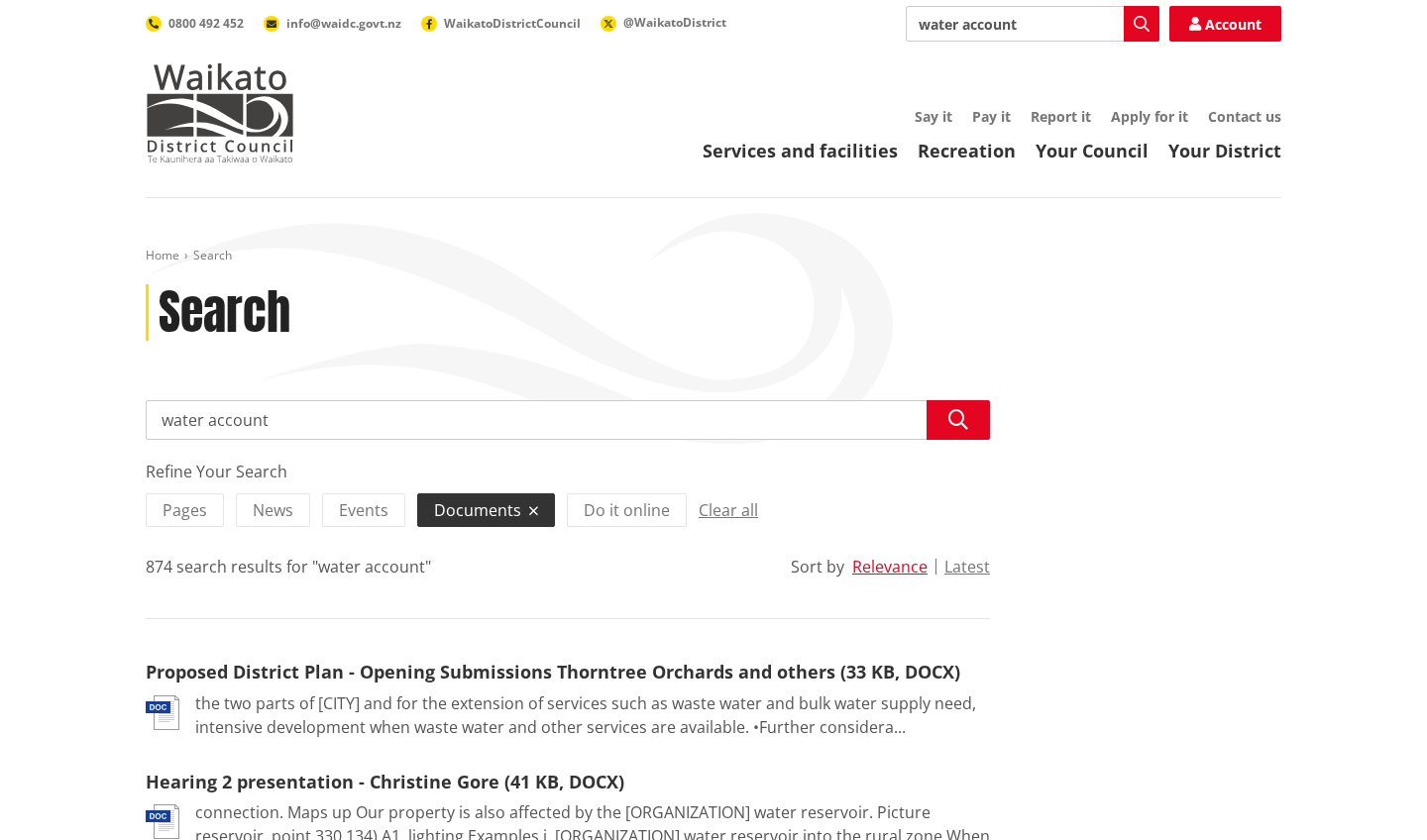 scroll, scrollTop: 0, scrollLeft: 0, axis: both 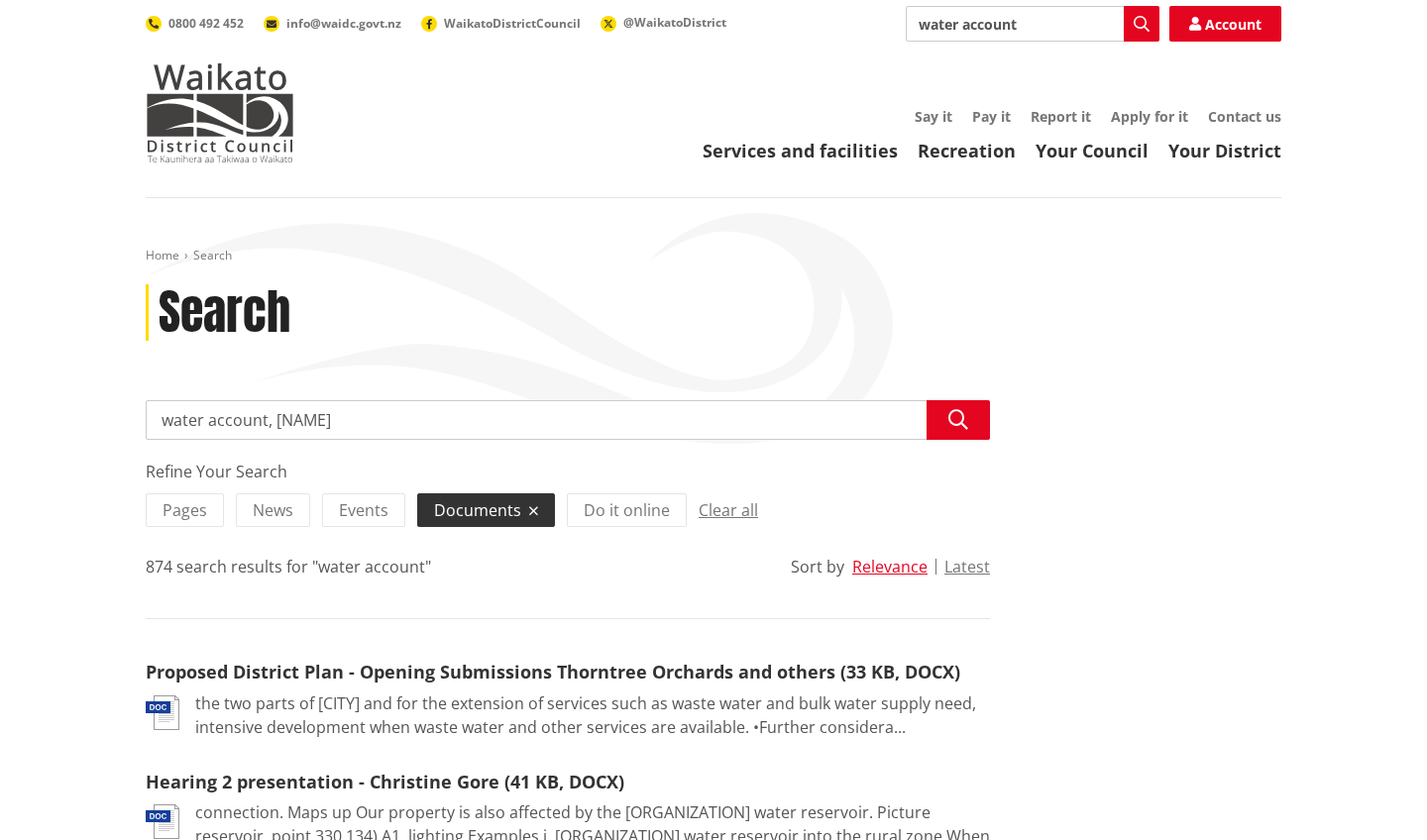 type on "water account, [NAME]" 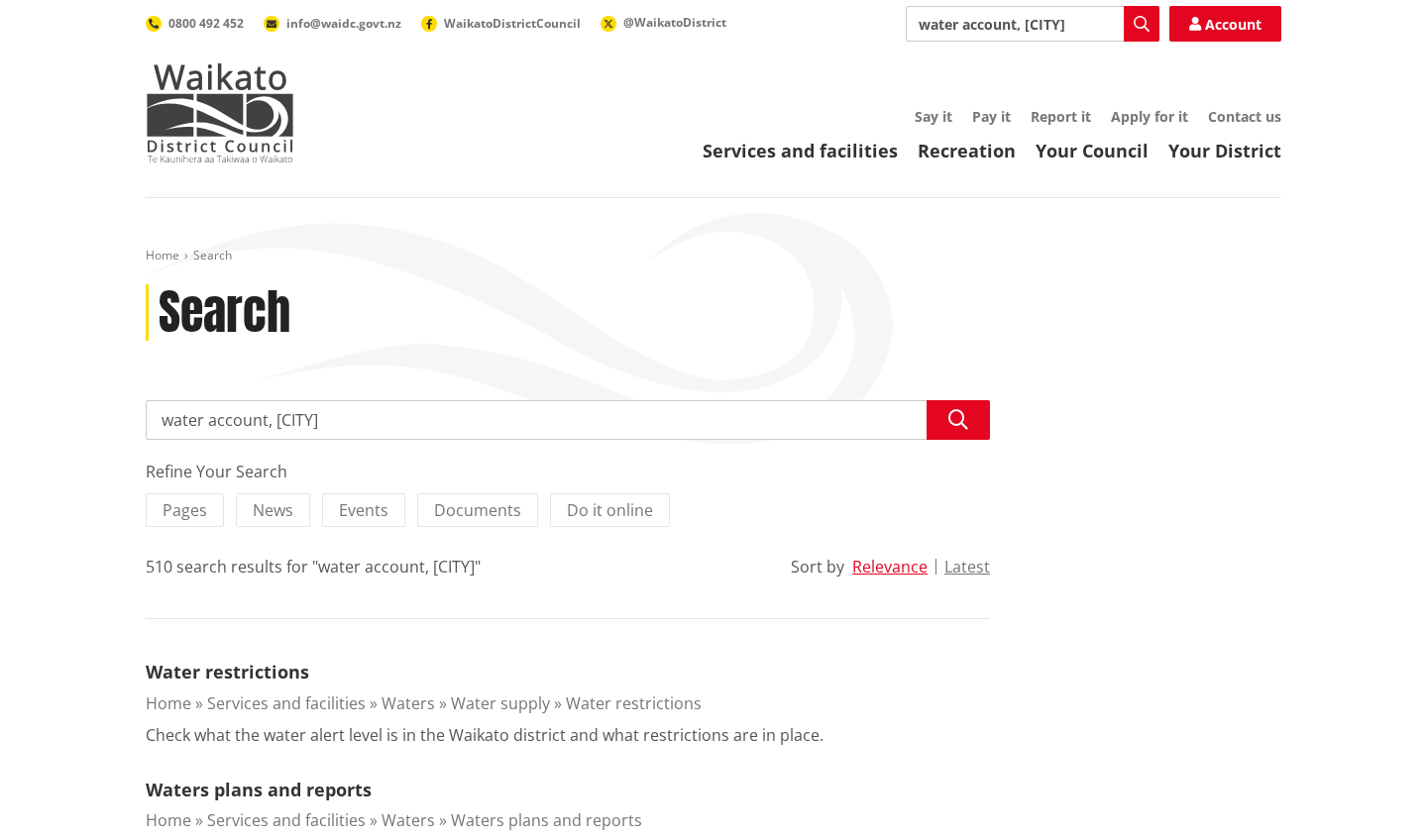 scroll, scrollTop: 0, scrollLeft: 0, axis: both 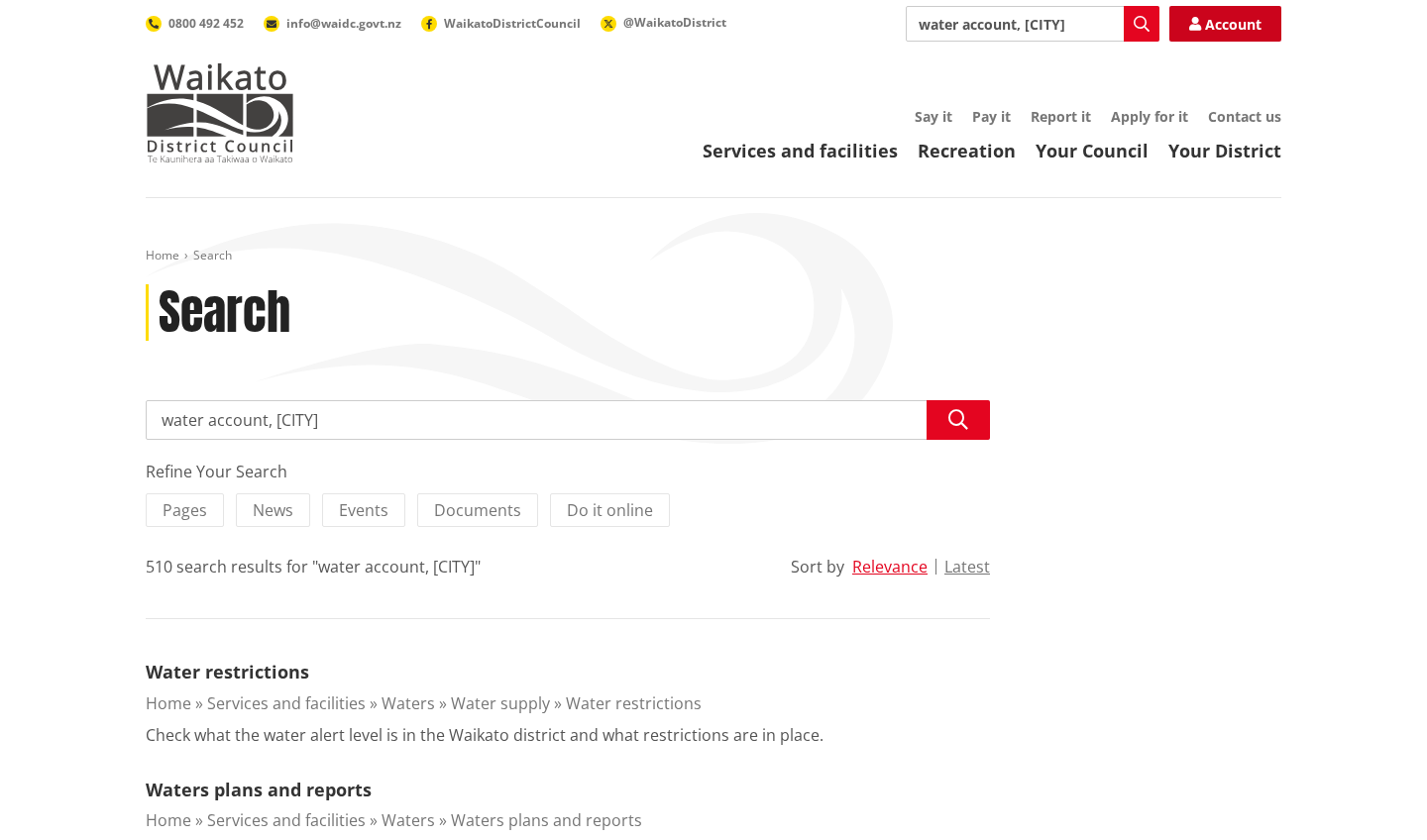 click on "Account" at bounding box center (1225, 24) 